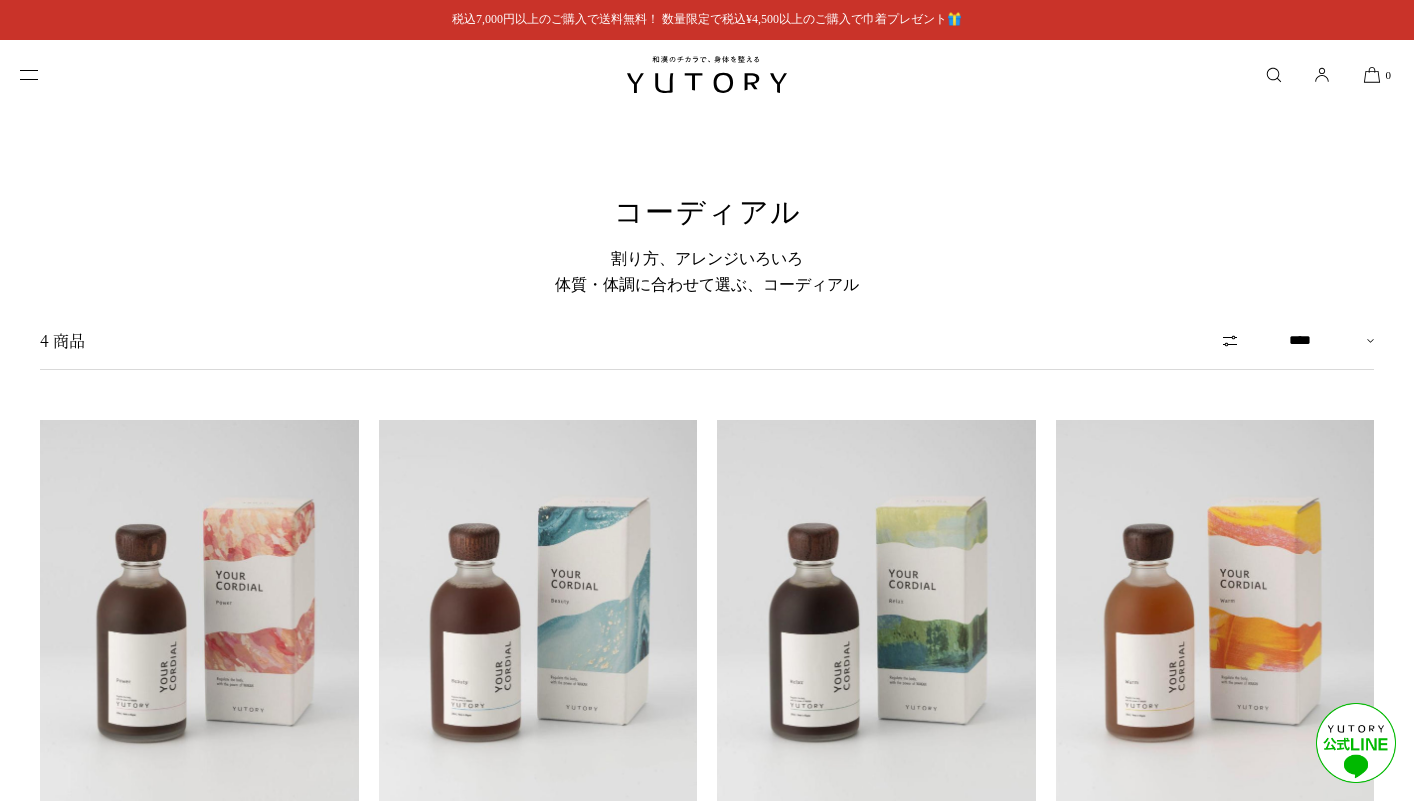 scroll, scrollTop: 0, scrollLeft: 0, axis: both 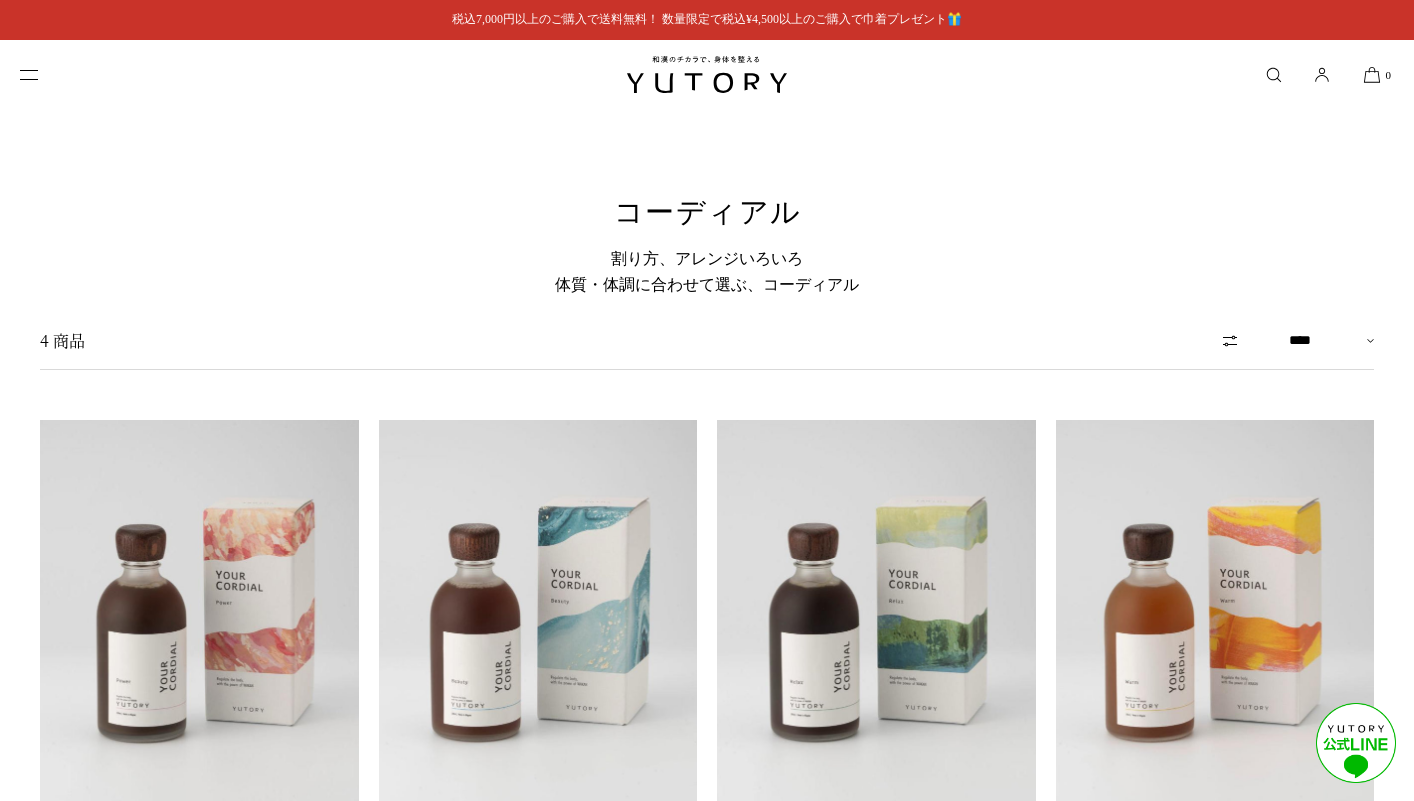 click on "4
商品
4
人気商品
人気商品
在庫あり
在庫切れ" at bounding box center [707, 348] 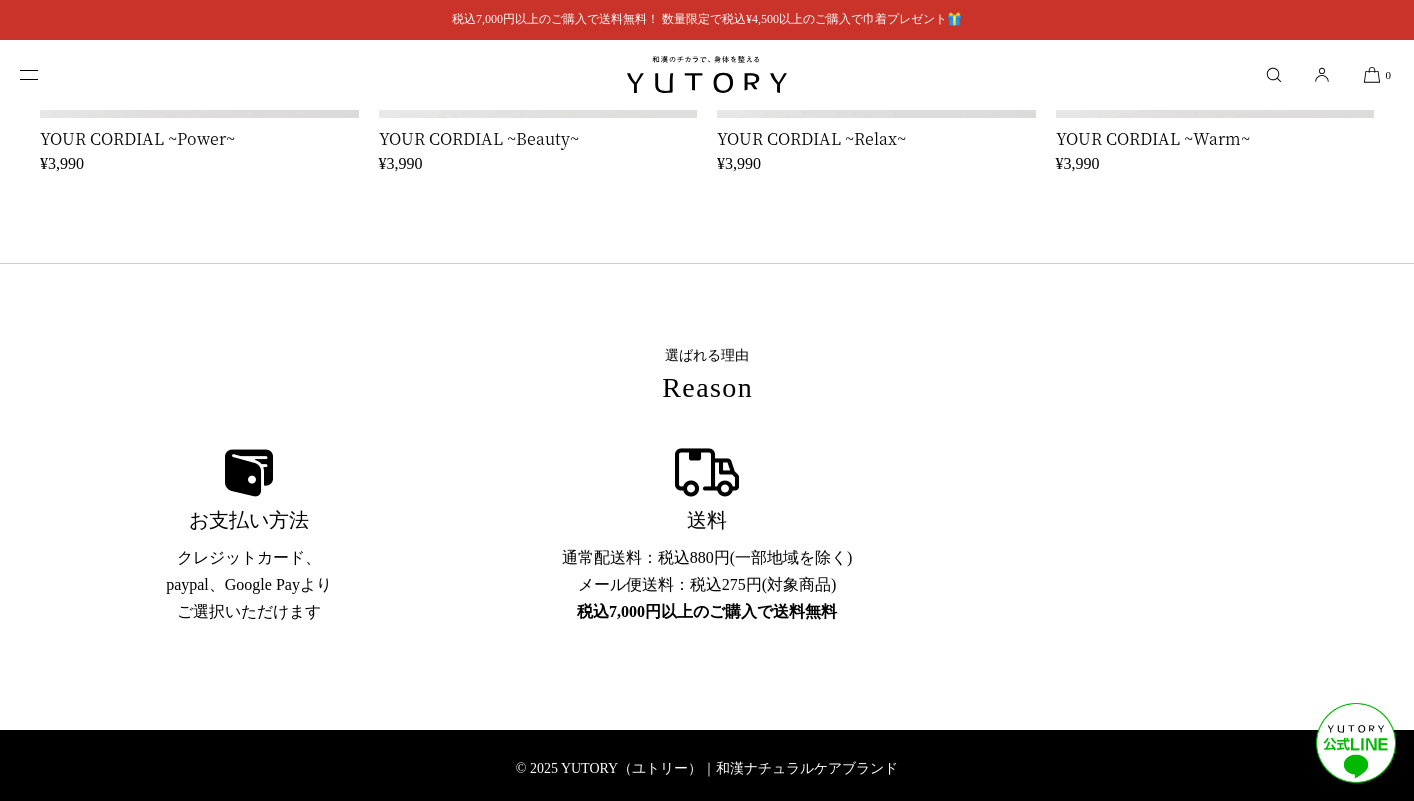 scroll, scrollTop: 702, scrollLeft: 0, axis: vertical 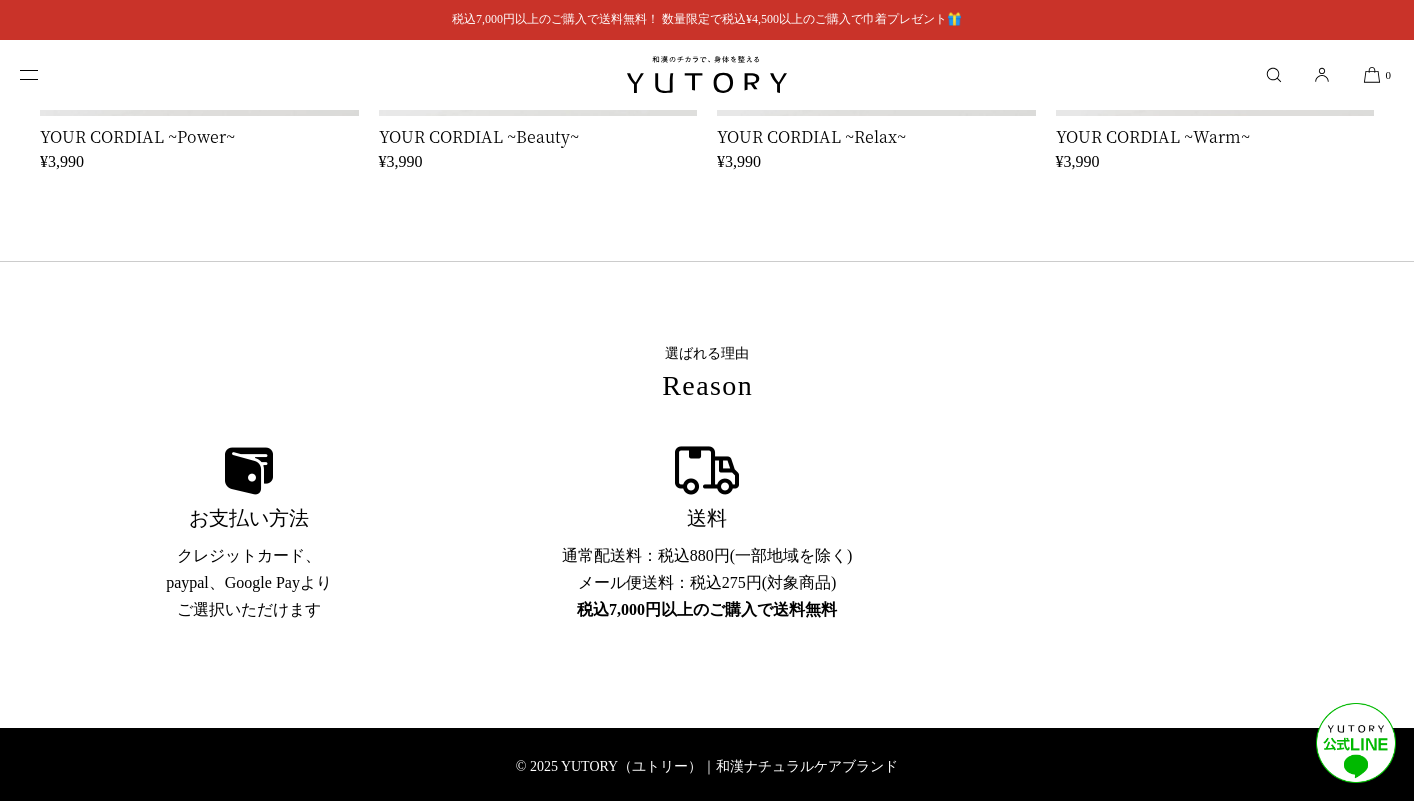click on "選ばれる理由
Reason
お⽀払い⽅法
クレジットカード、 paypal、Google Payより ご選択いただけます
送料
通常配送料：税込880円(一部地域を除く) メール便送料：税込275円(対象商品) 税込7,000円以上のご購入で送料無料" at bounding box center [707, 495] 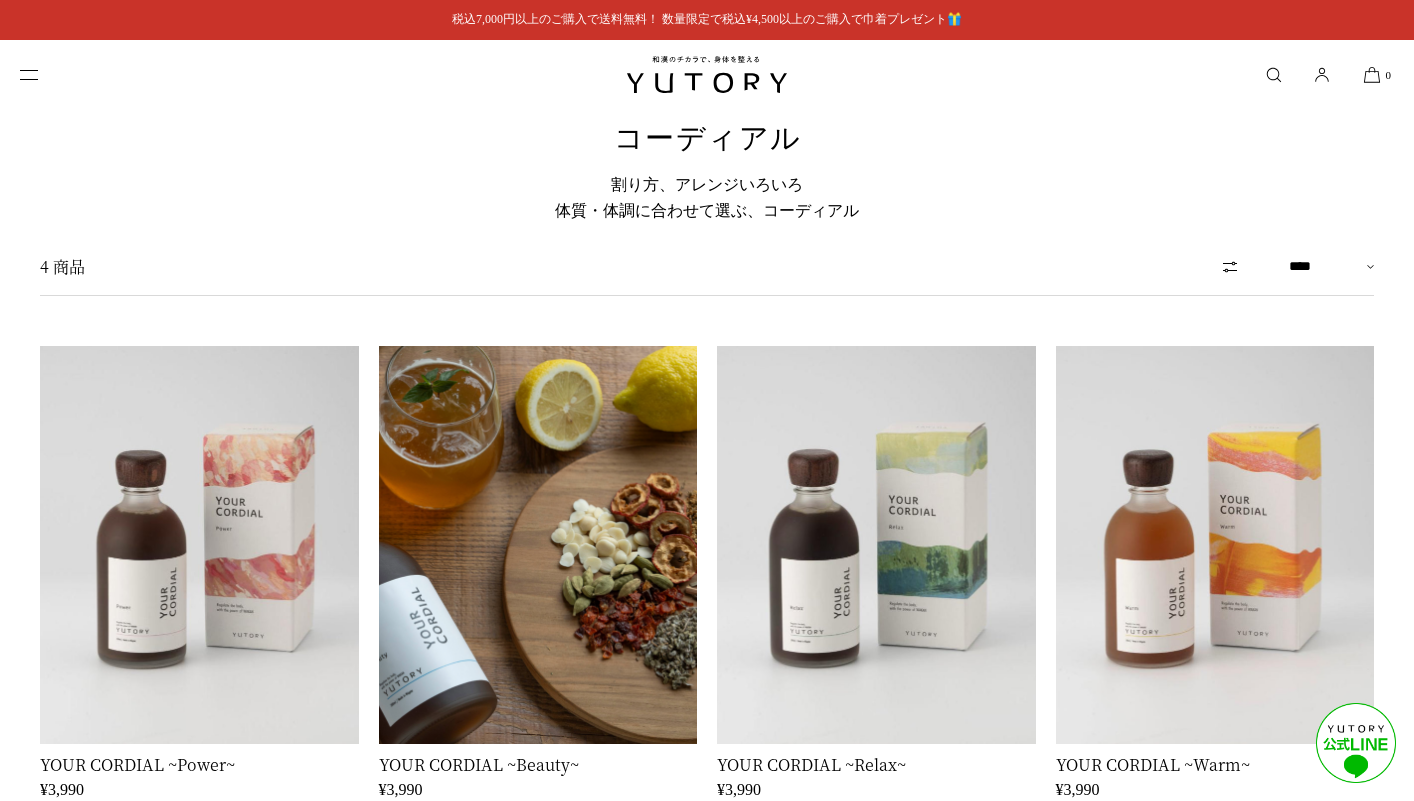 scroll, scrollTop: 0, scrollLeft: 0, axis: both 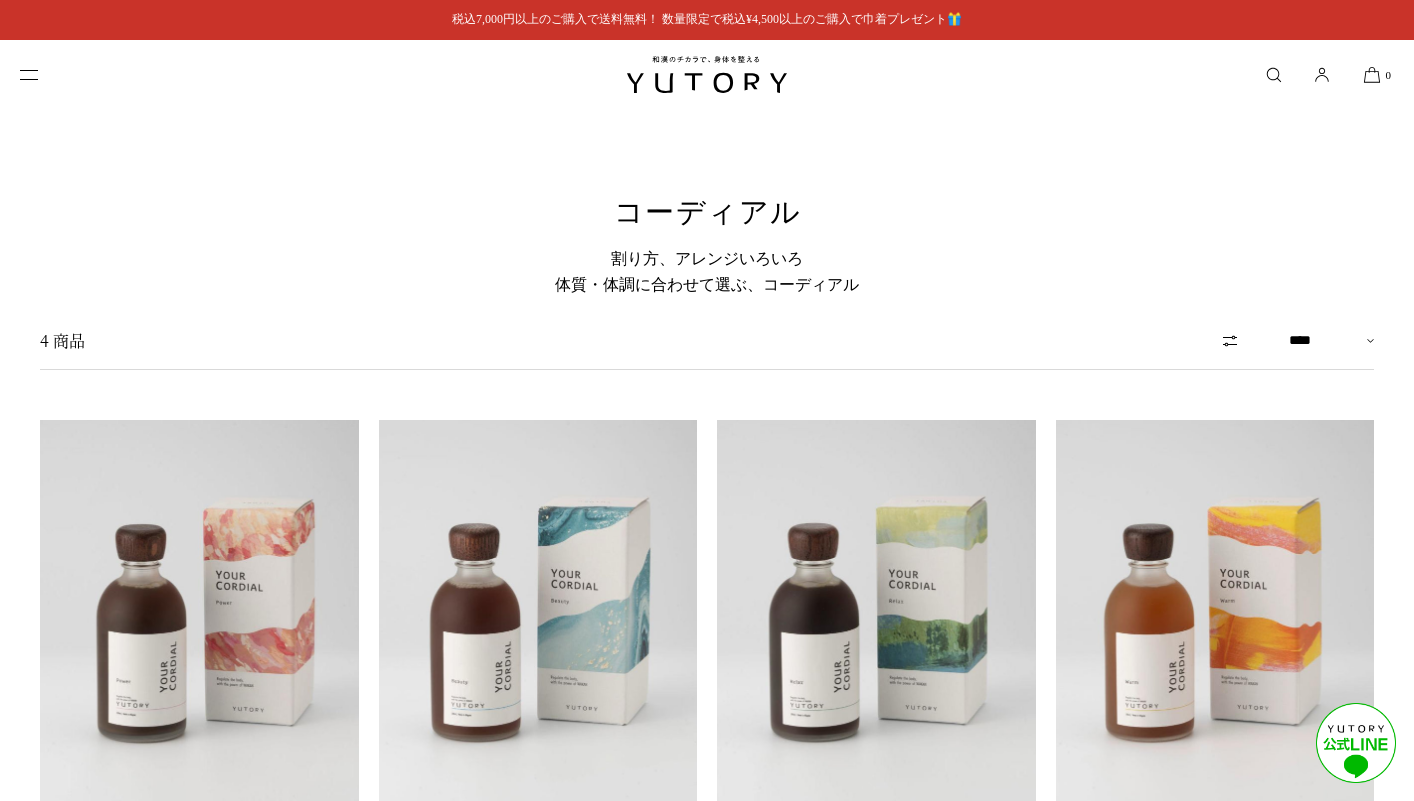 click at bounding box center [45, 74] 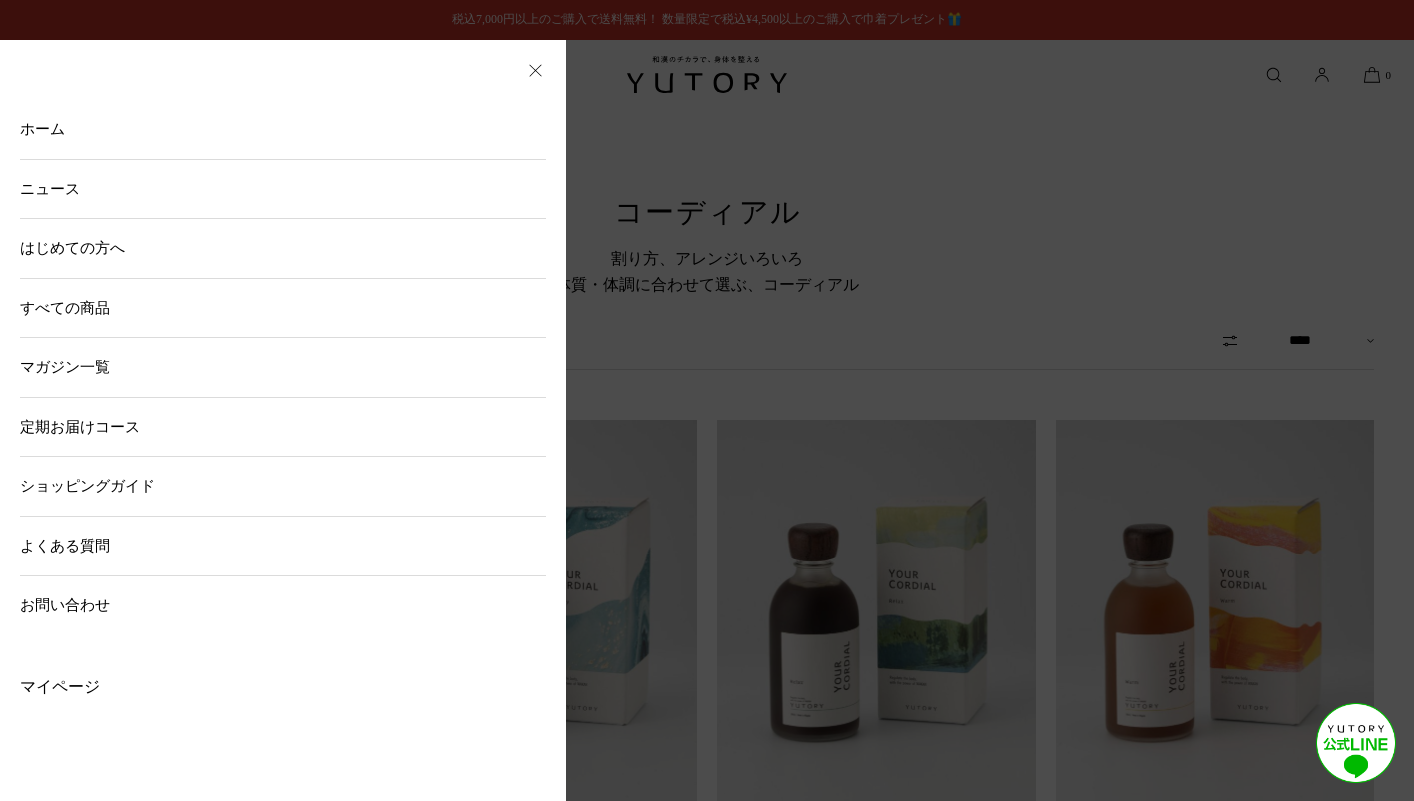 click at bounding box center [536, 70] 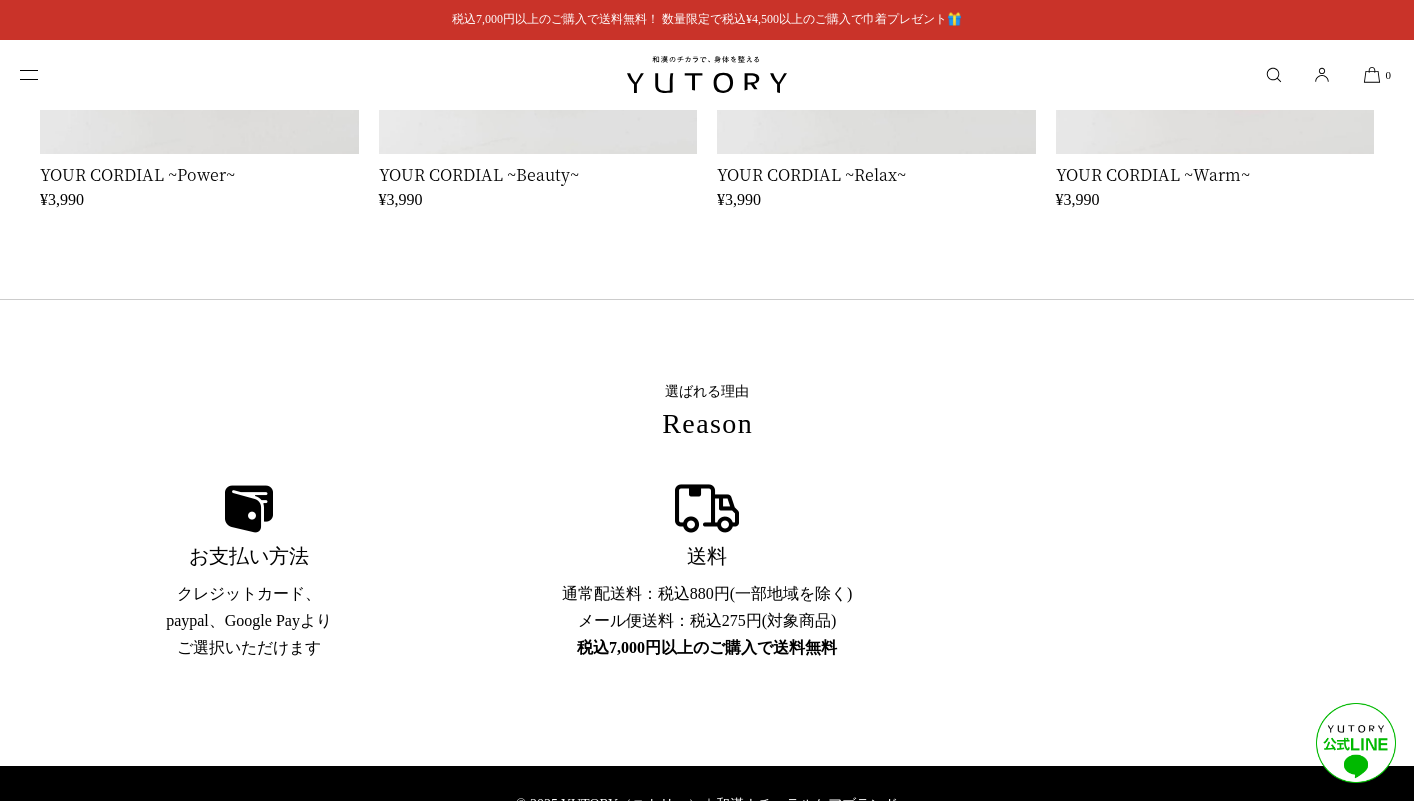 scroll, scrollTop: 702, scrollLeft: 0, axis: vertical 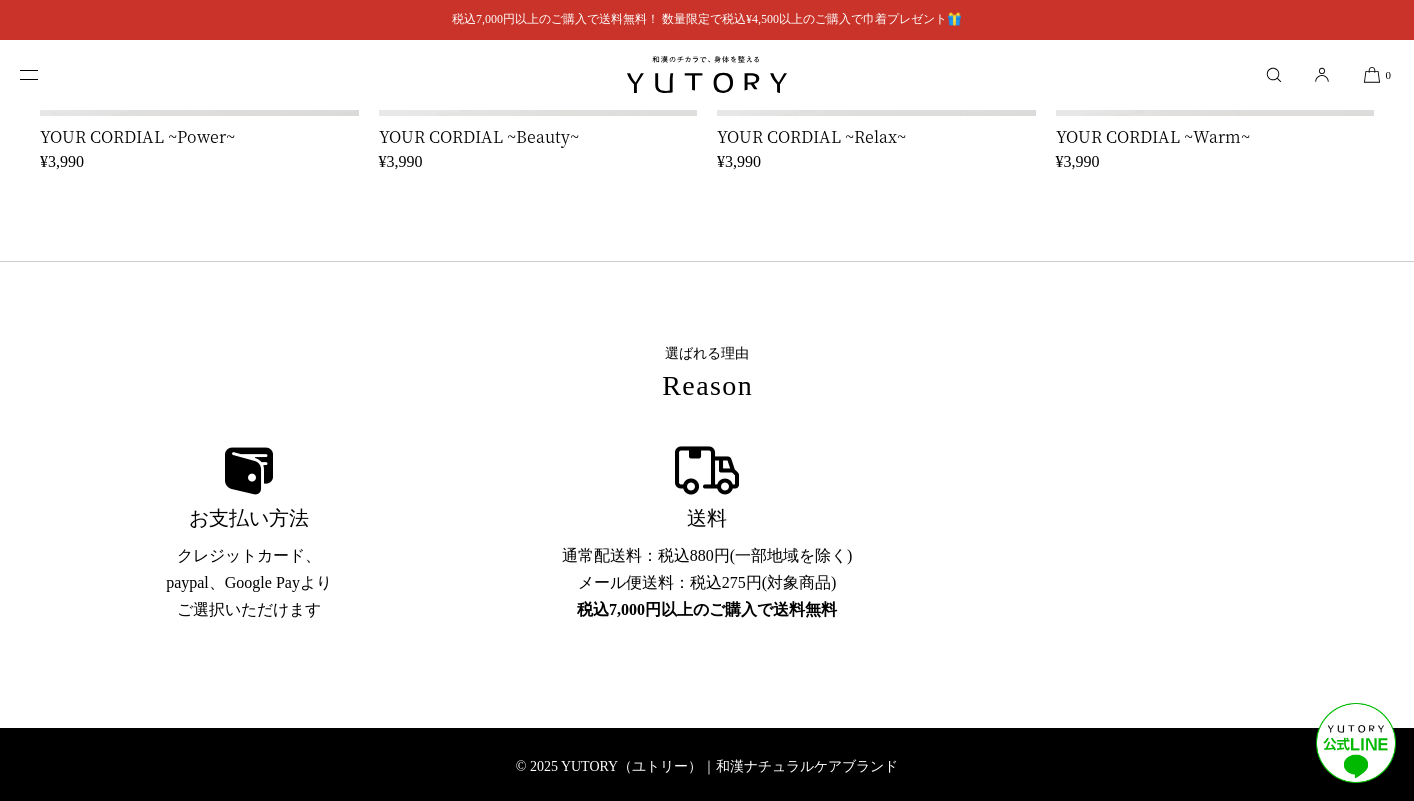 click on "© 2025 YUTORY（ユトリー）｜和漢ナチュラルケアブランド" at bounding box center (707, 767) 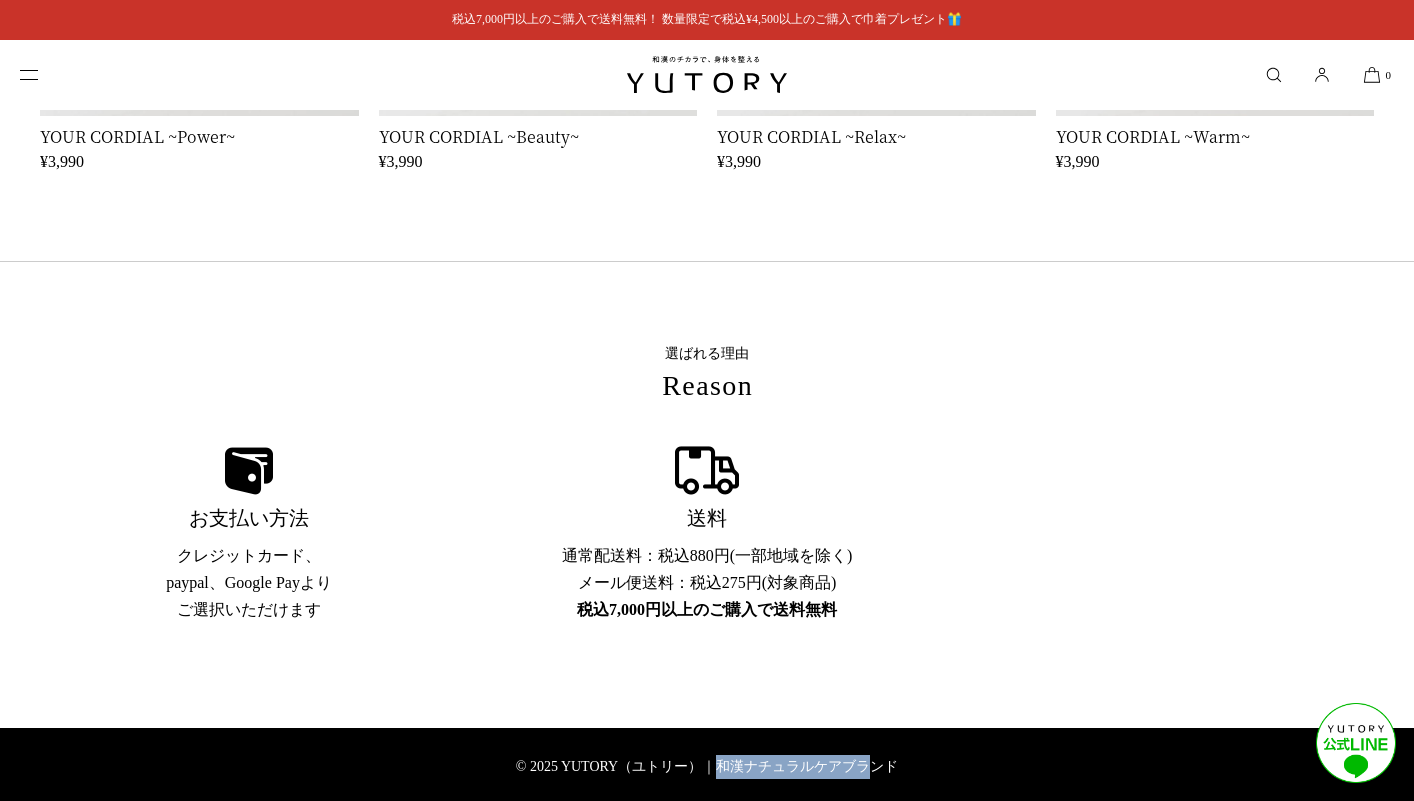 drag, startPoint x: 717, startPoint y: 764, endPoint x: 865, endPoint y: 777, distance: 148.56985 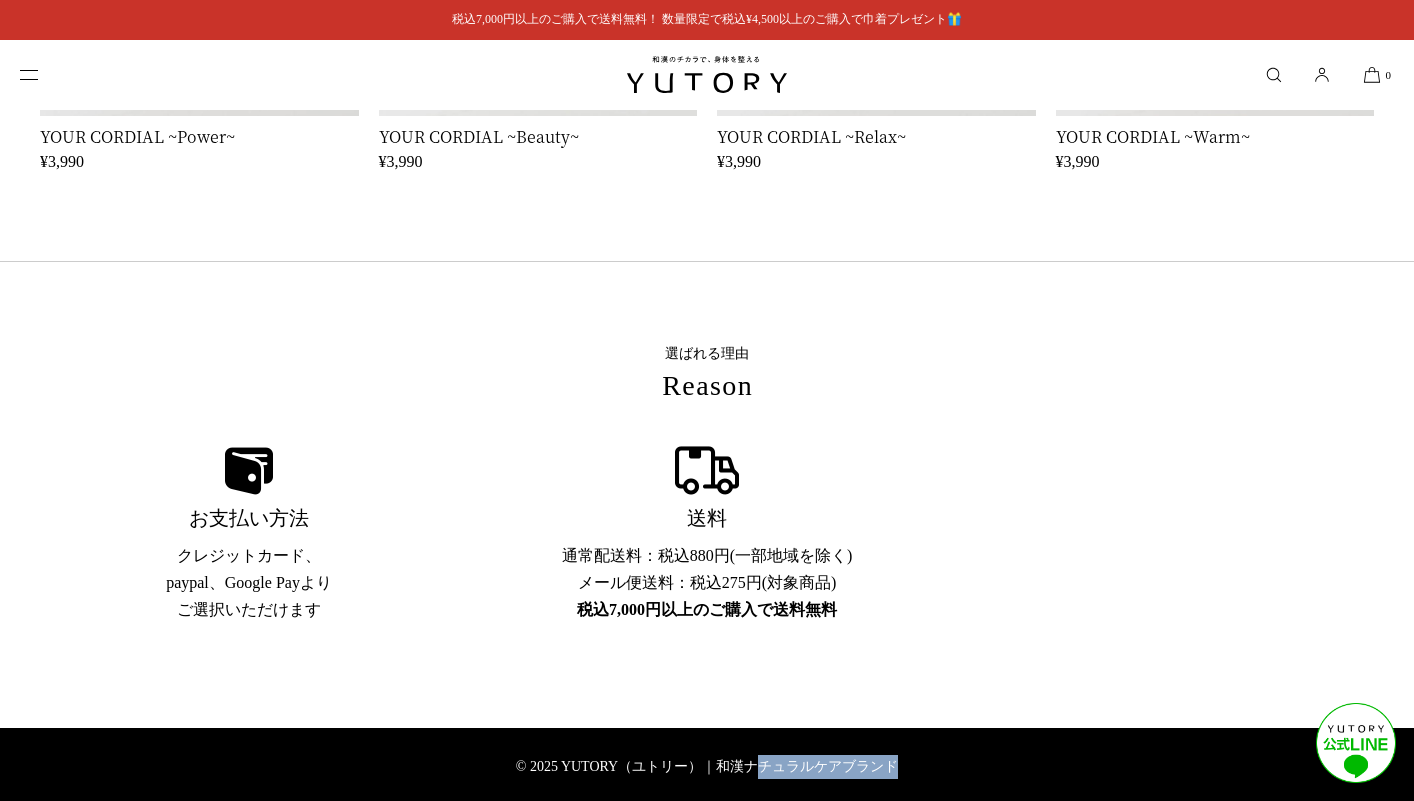 drag, startPoint x: 899, startPoint y: 768, endPoint x: 759, endPoint y: 763, distance: 140.08926 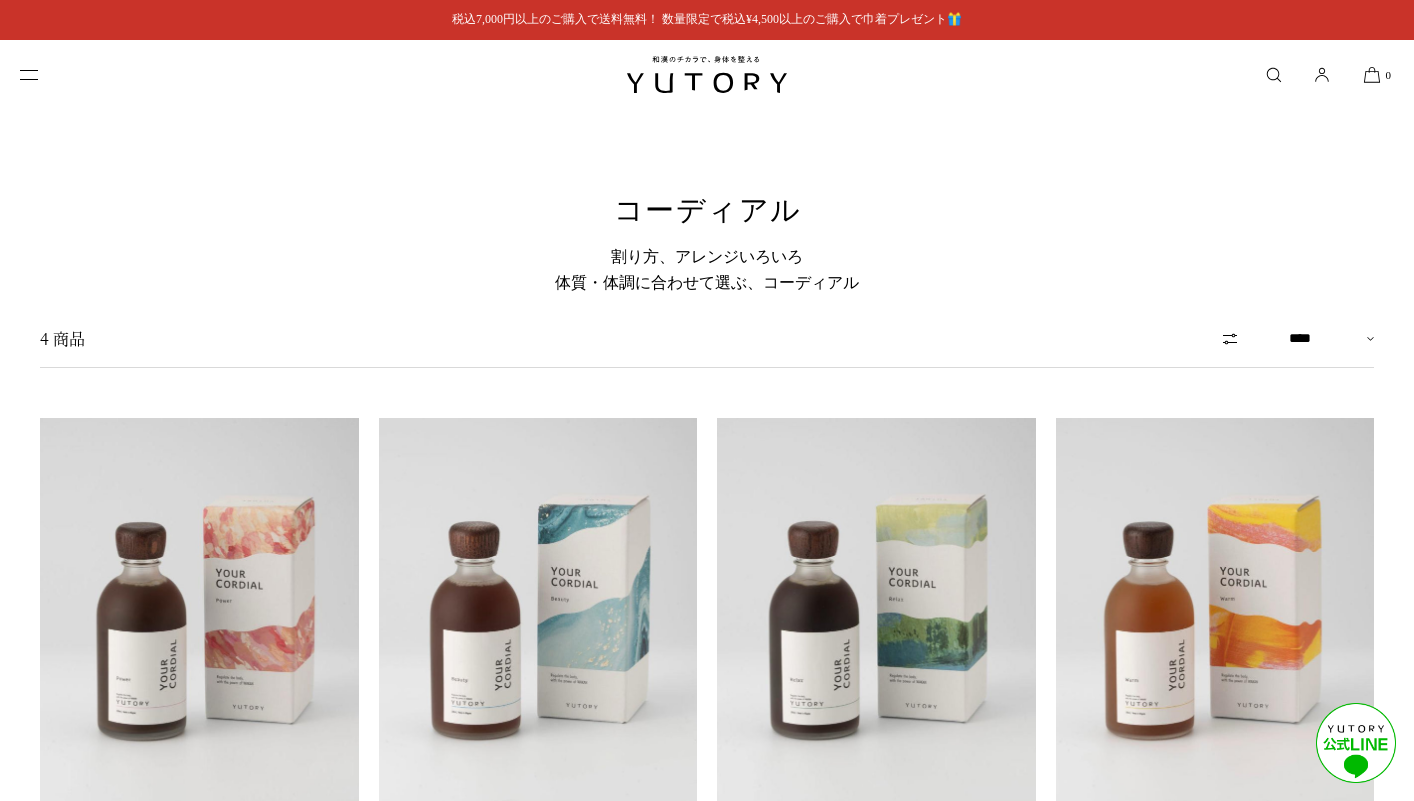 scroll, scrollTop: 0, scrollLeft: 0, axis: both 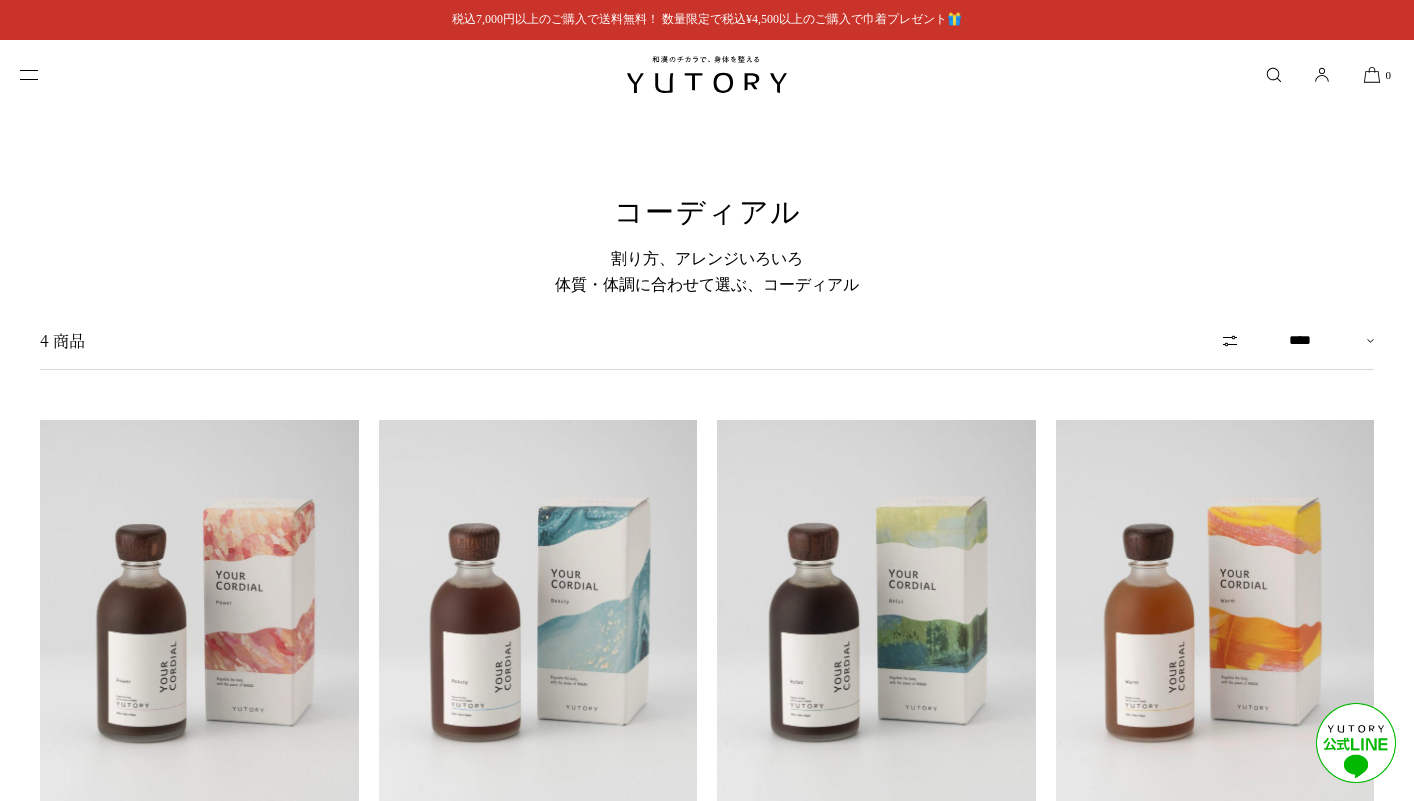 click at bounding box center (30, 75) 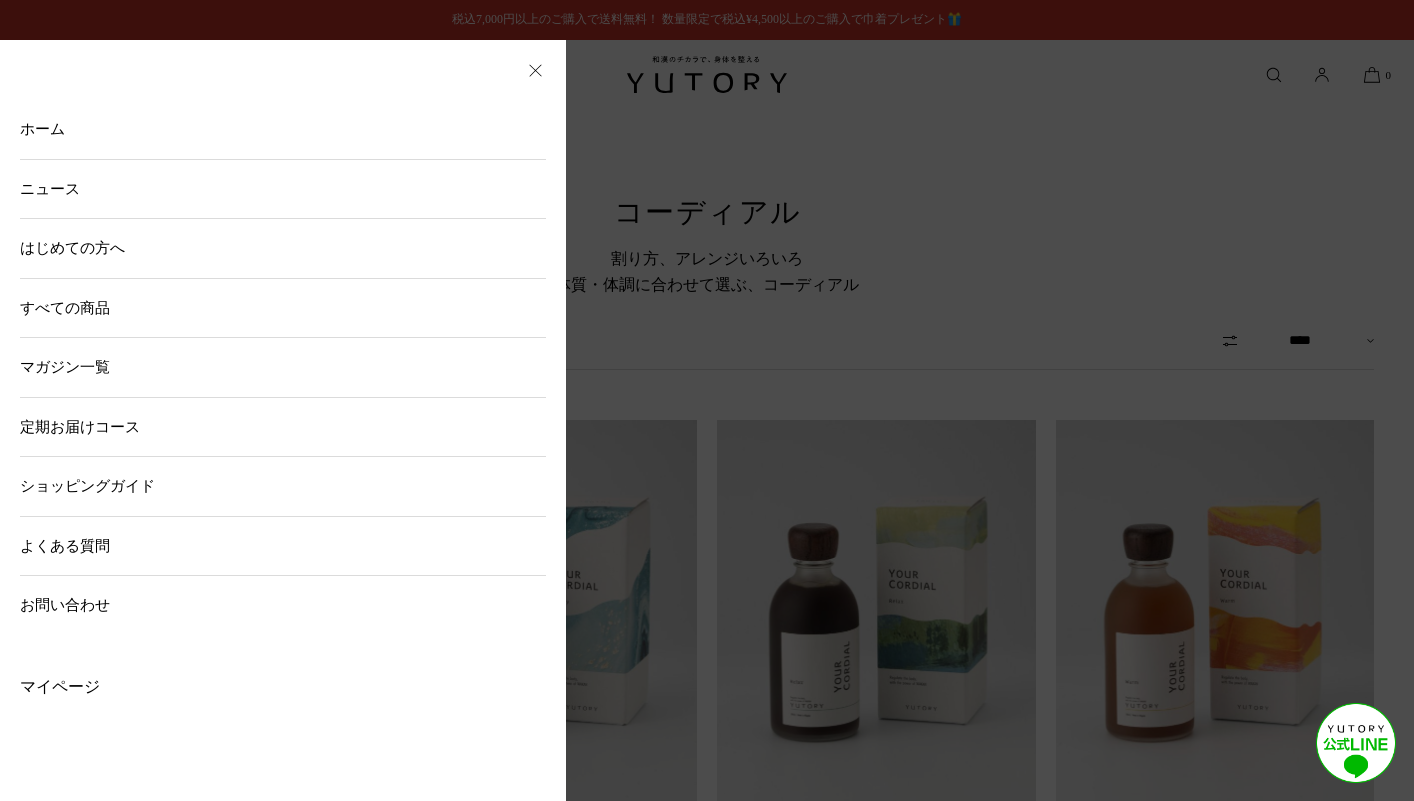 click on "ホーム
ニュース
はじめての方へ
すべての商品
マガジン一覧
定期お届けコース
ショッピングガイド
よくある質問
お問い合わせ" at bounding box center (283, 376) 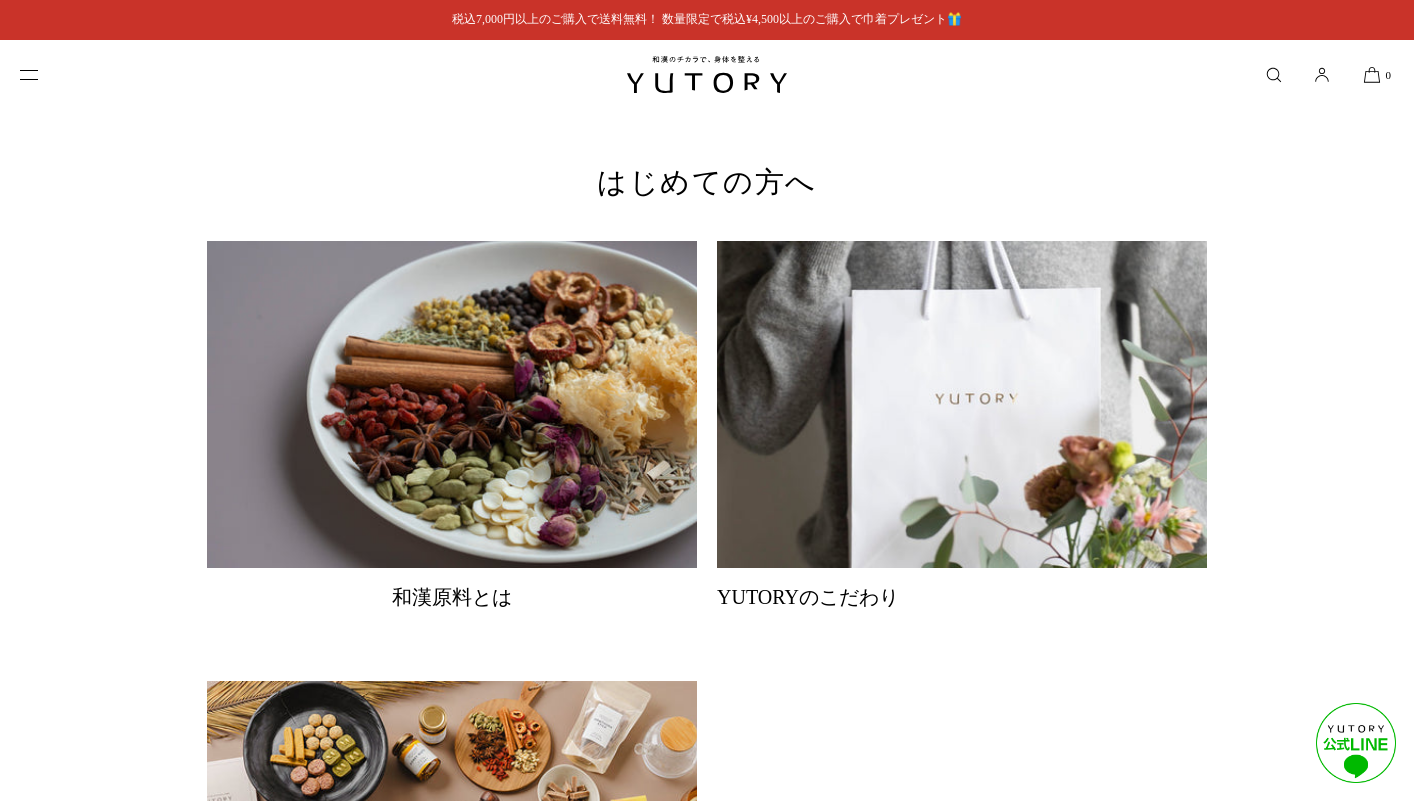 scroll, scrollTop: 0, scrollLeft: 0, axis: both 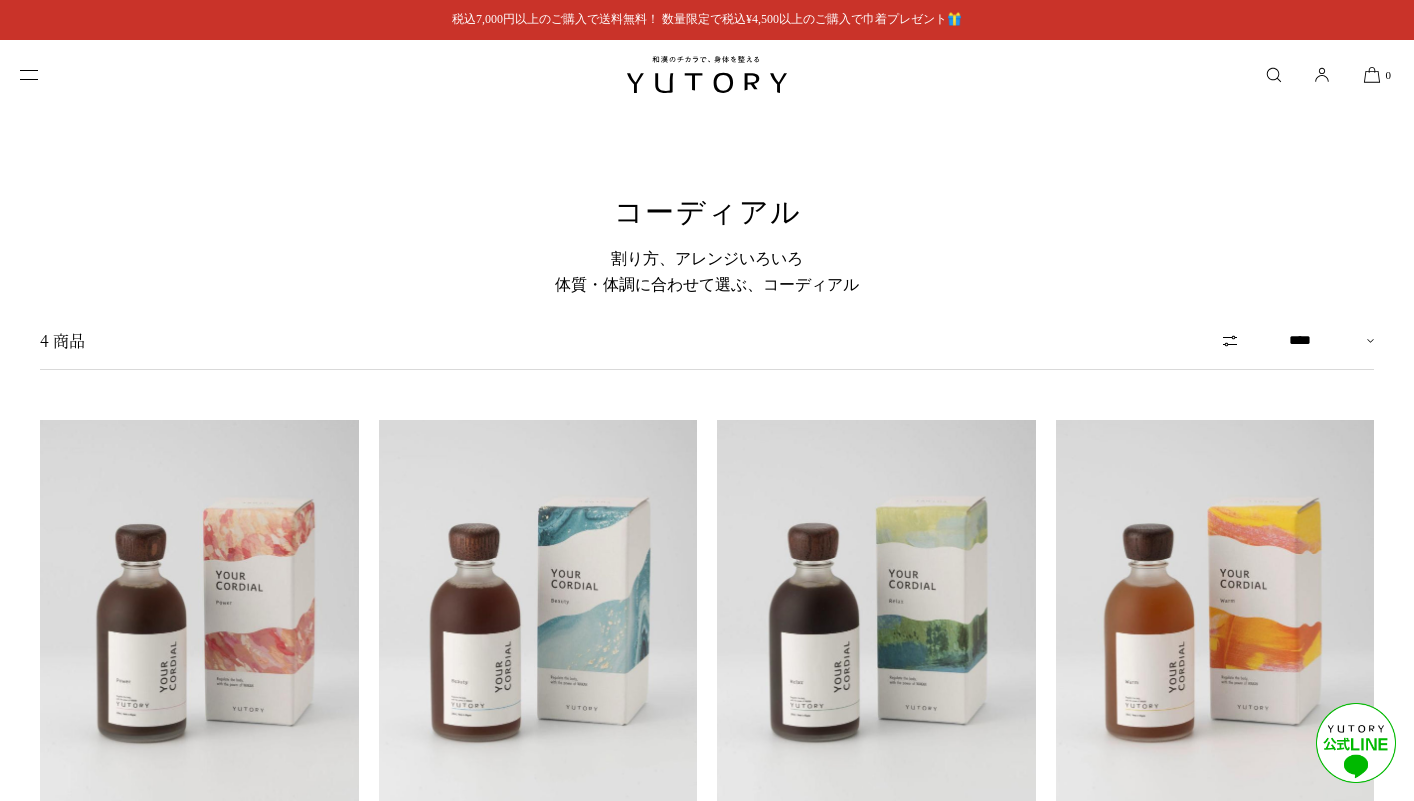 click at bounding box center (45, 74) 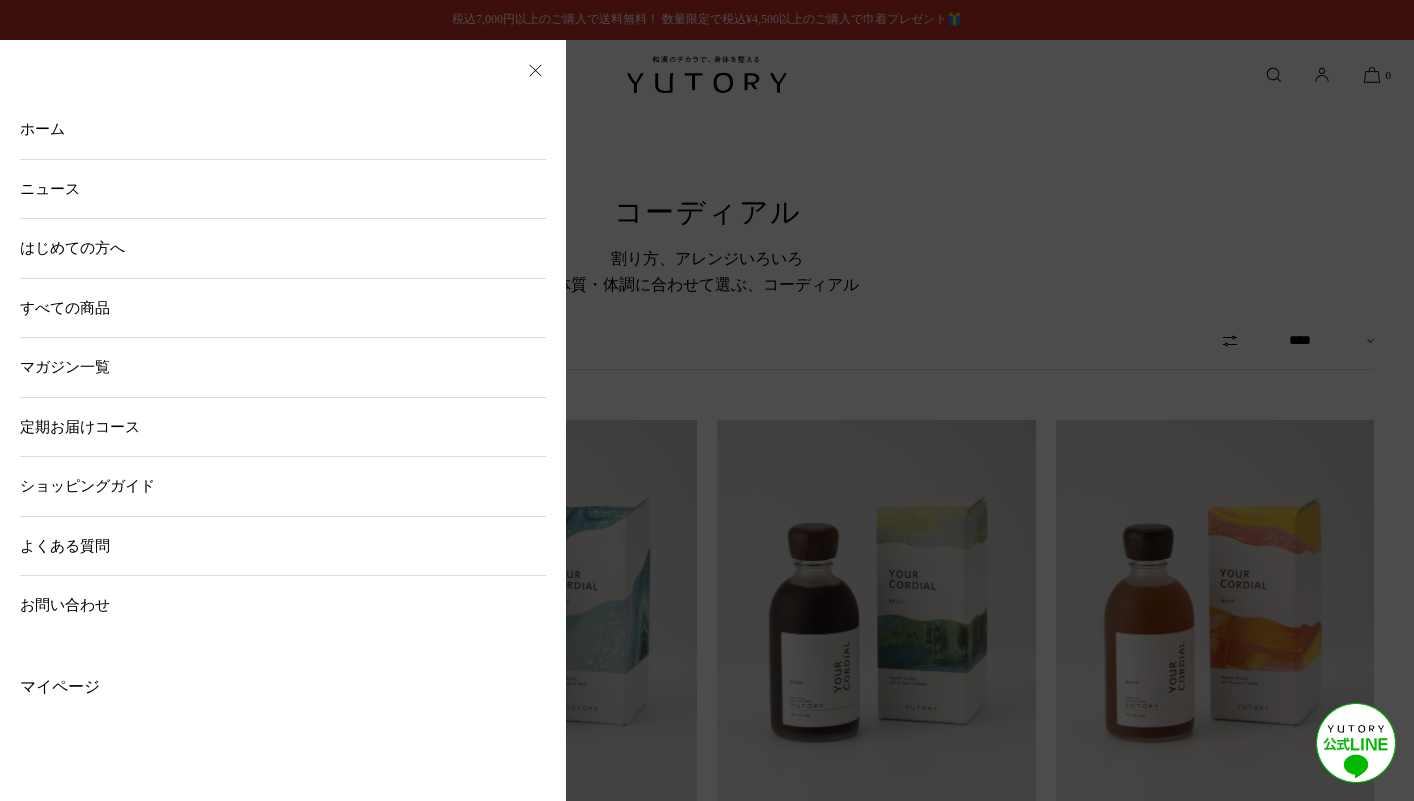 click on "お問い合わせ" at bounding box center (283, 605) 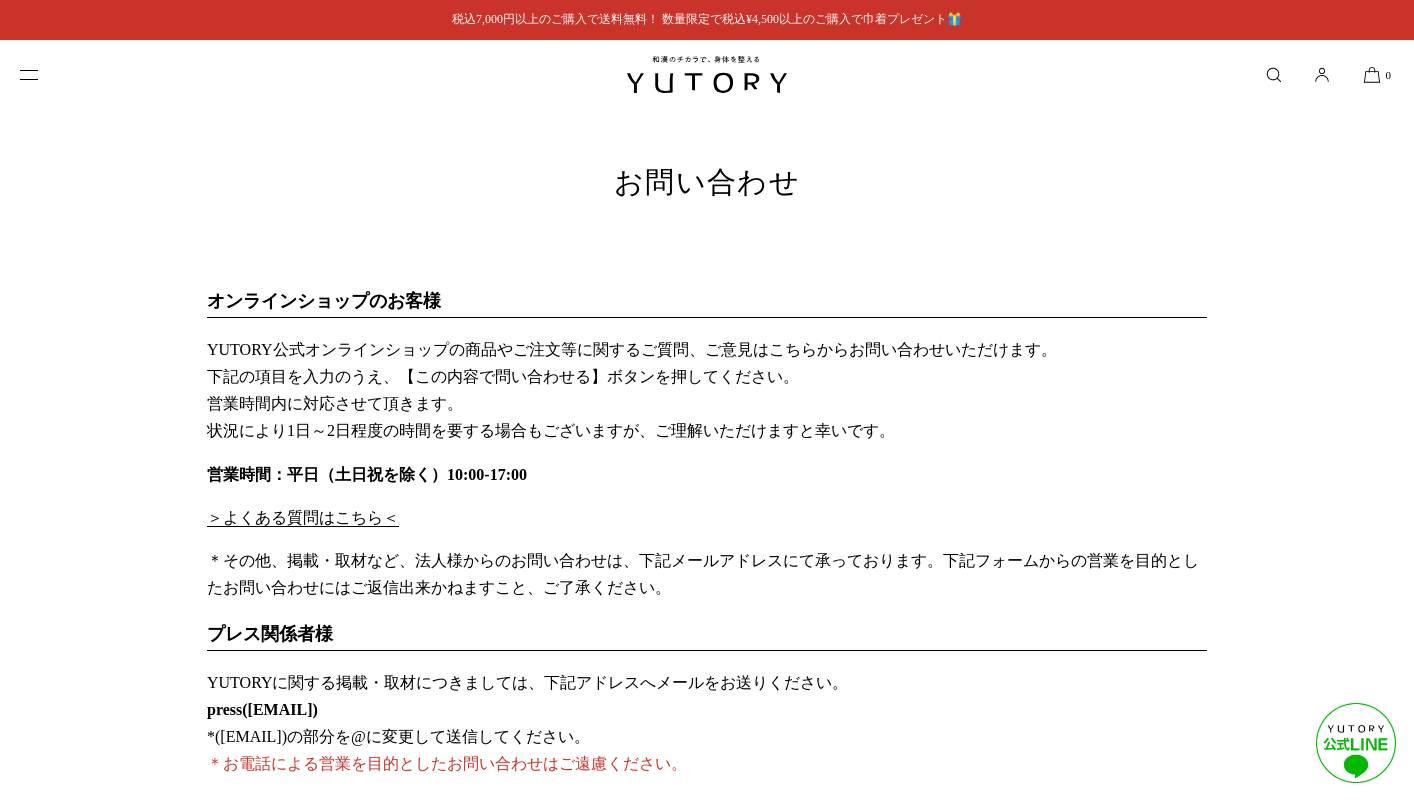 scroll, scrollTop: 0, scrollLeft: 0, axis: both 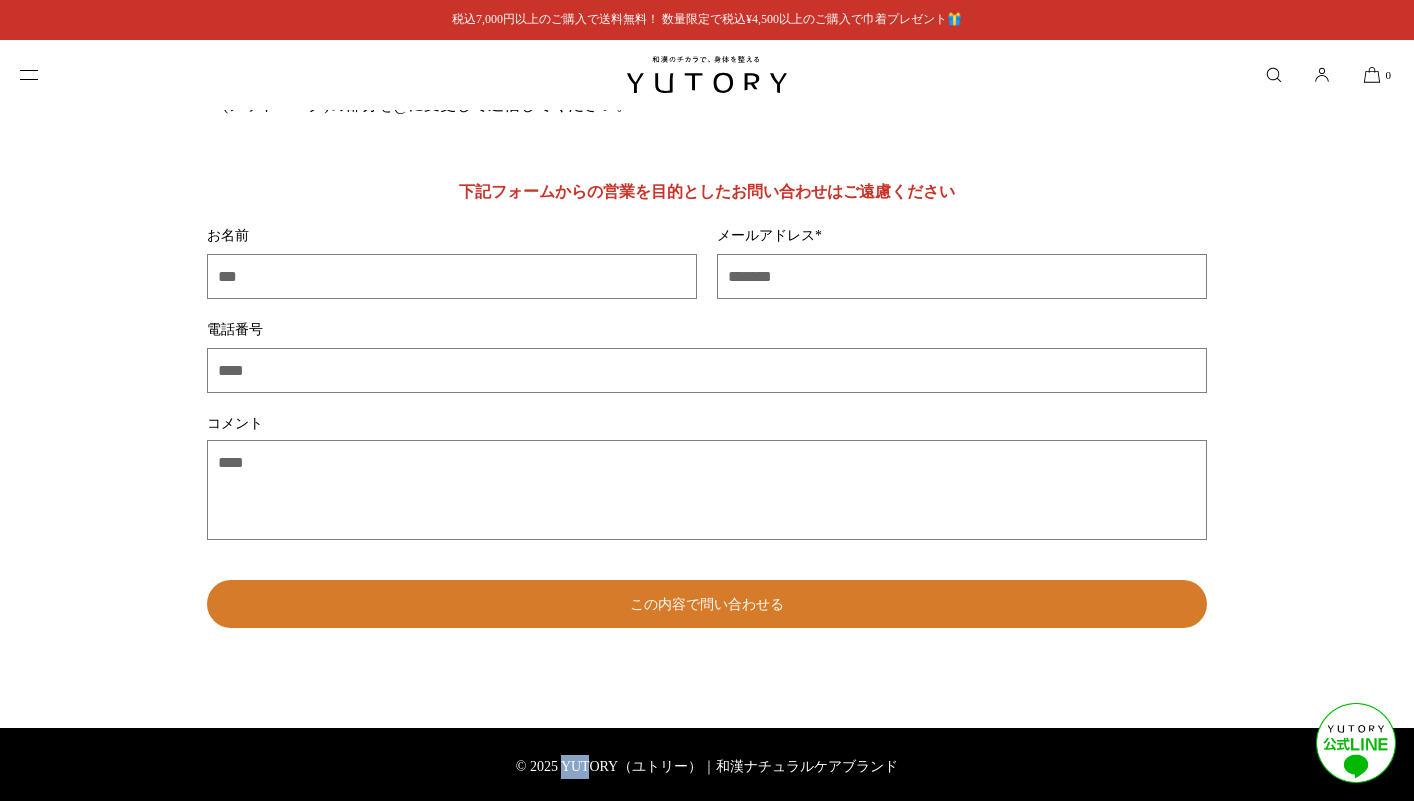 drag, startPoint x: 567, startPoint y: 774, endPoint x: 589, endPoint y: 778, distance: 22.36068 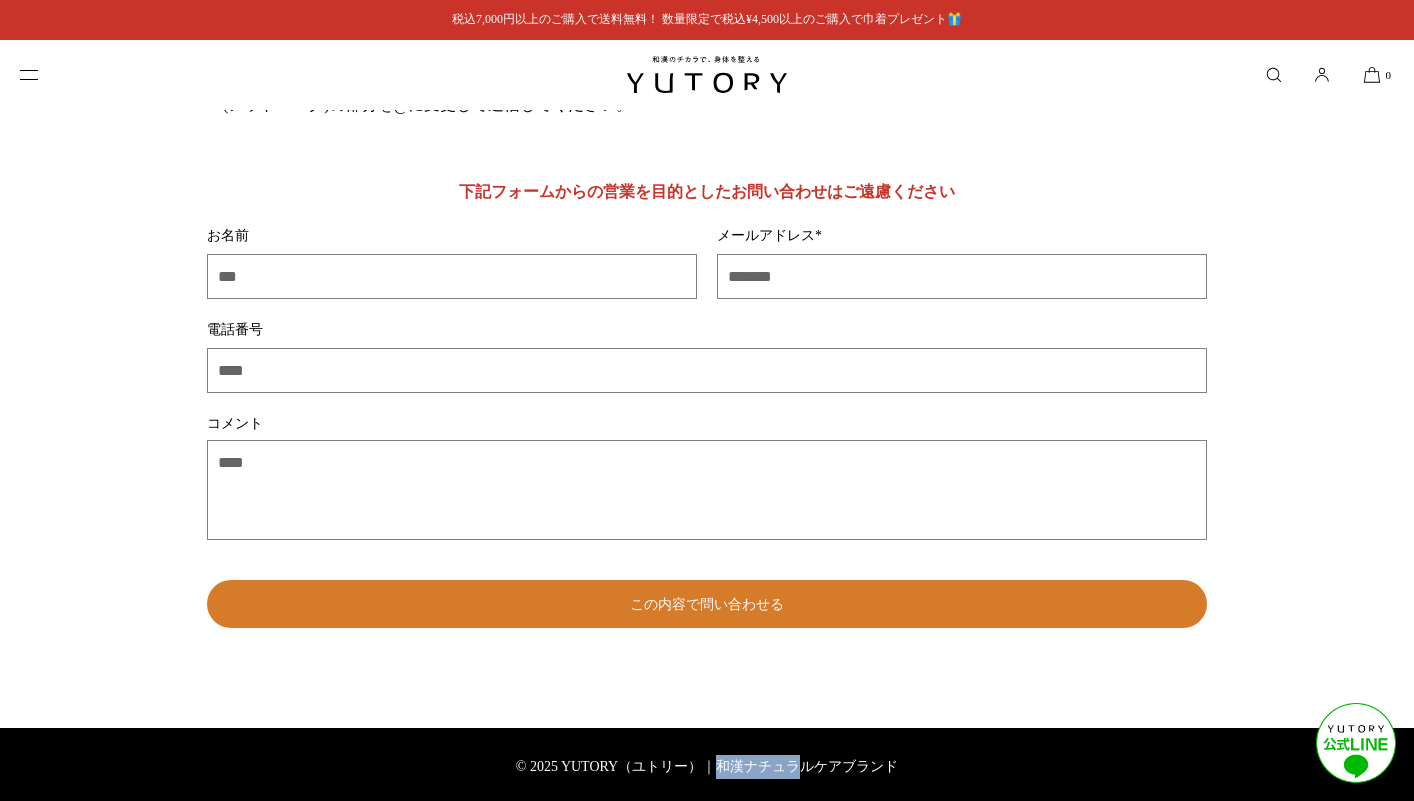 drag, startPoint x: 711, startPoint y: 761, endPoint x: 804, endPoint y: 759, distance: 93.0215 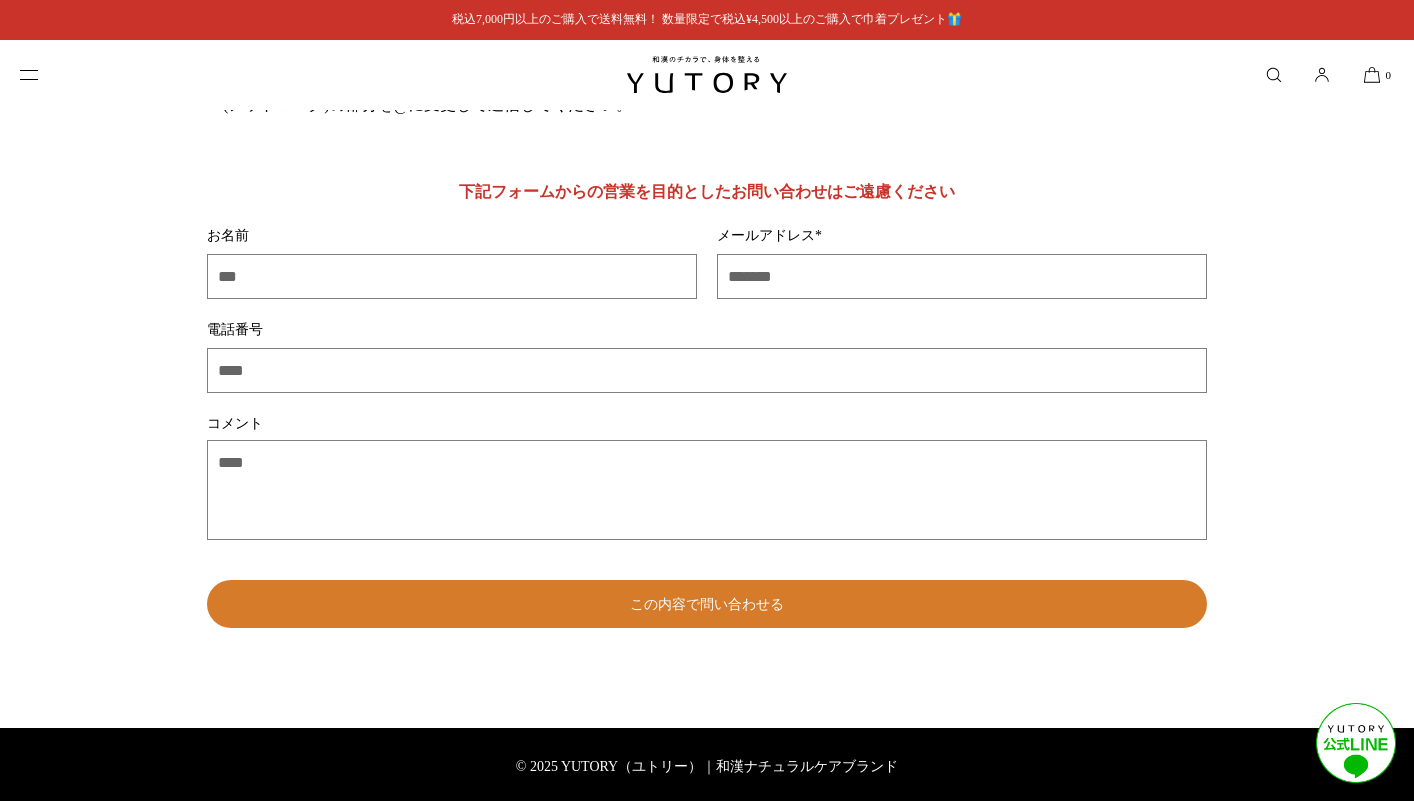 click on "税込7,000円以上のご購入で送料無料！ 数量限定で税込¥4,500以上のご購入で巾着プレゼント🎁" at bounding box center (707, 20) 